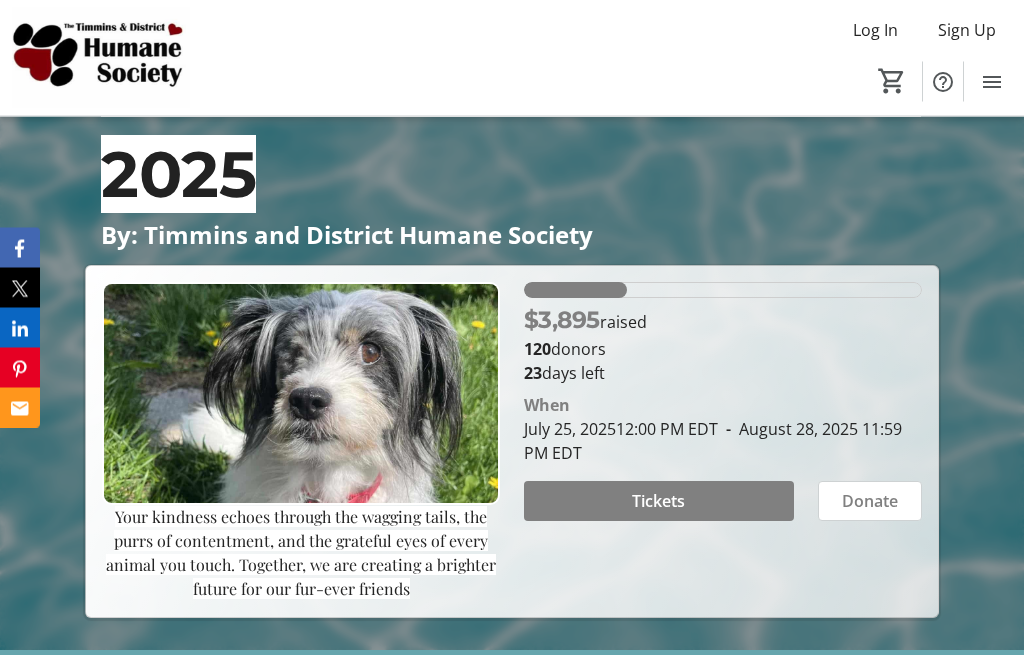 scroll, scrollTop: 196, scrollLeft: 0, axis: vertical 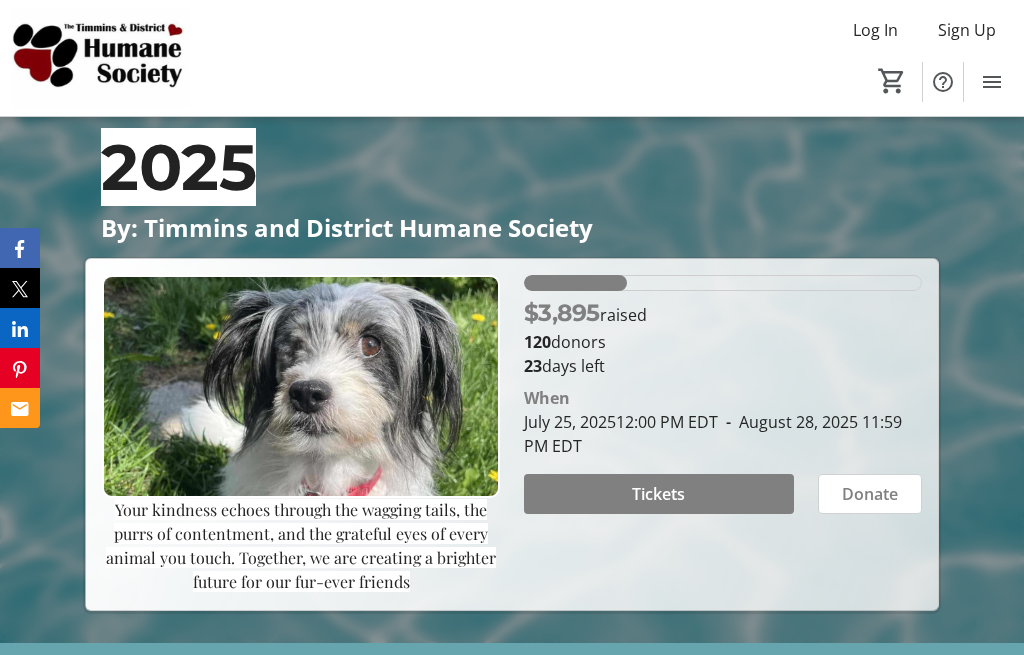 click at bounding box center (659, 494) 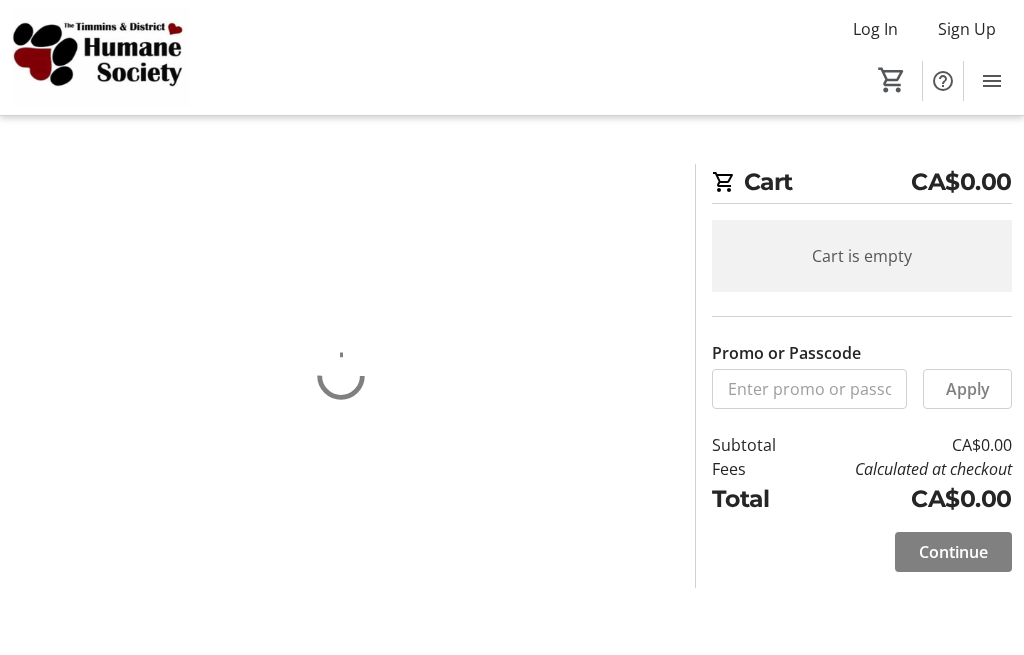 scroll, scrollTop: 1, scrollLeft: 0, axis: vertical 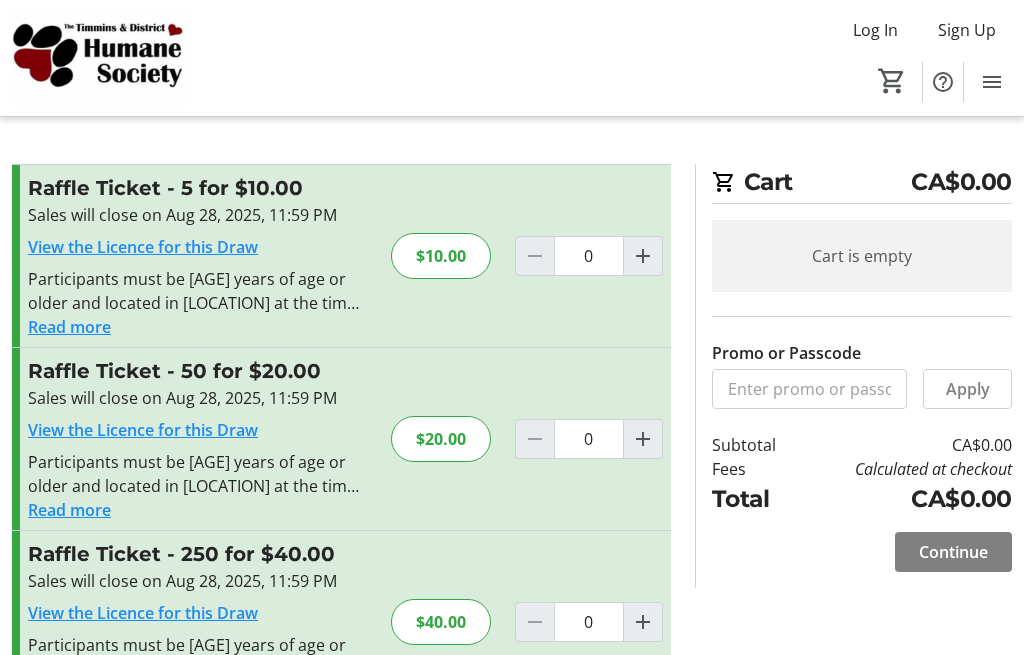 click 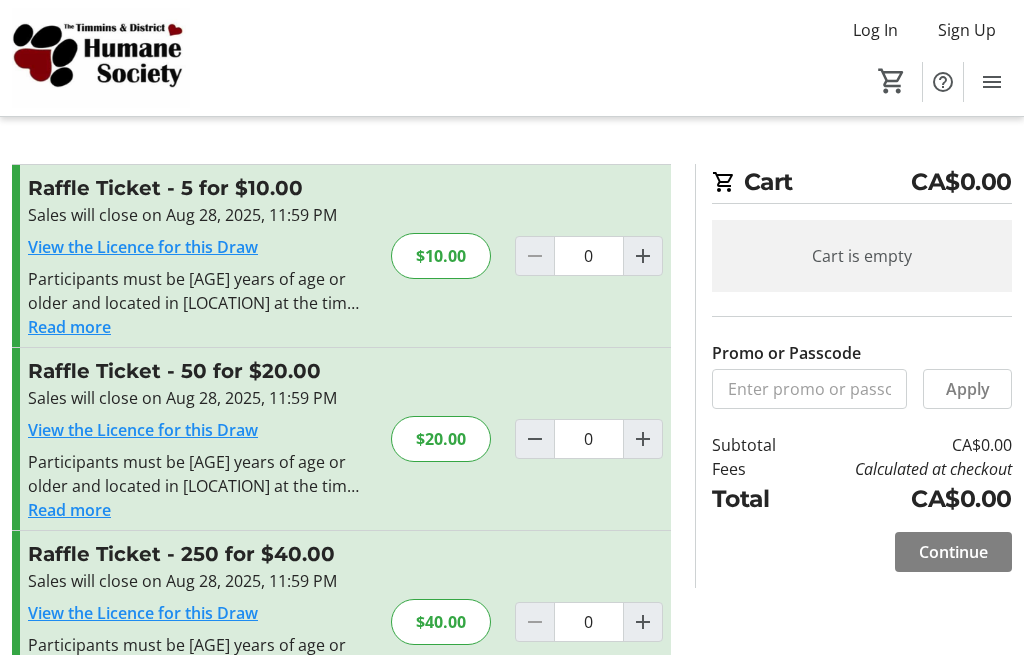 type on "1" 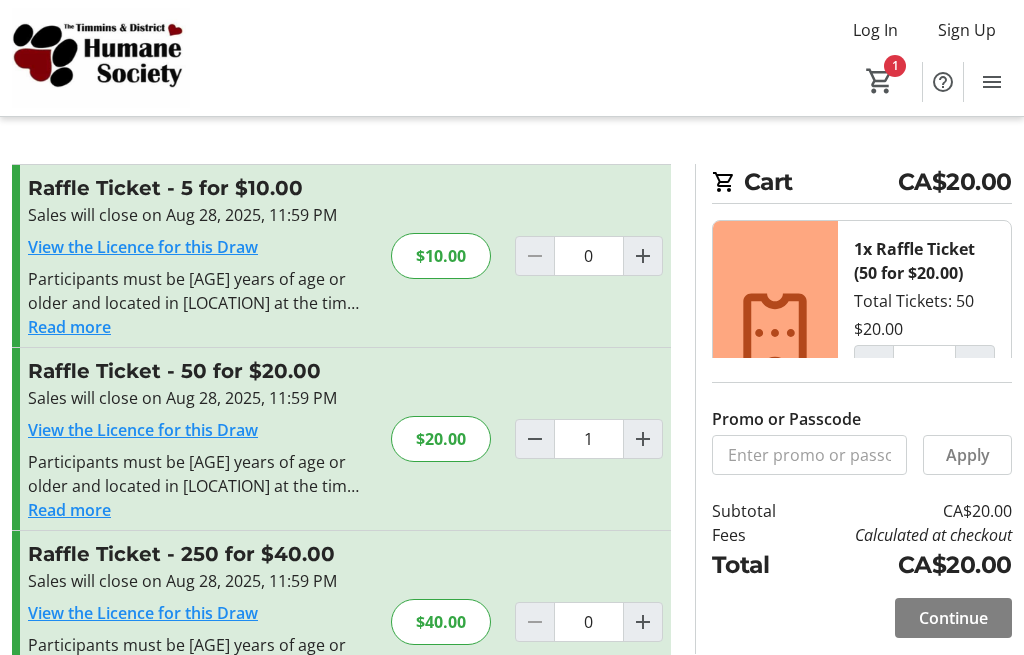 click on "Log In" 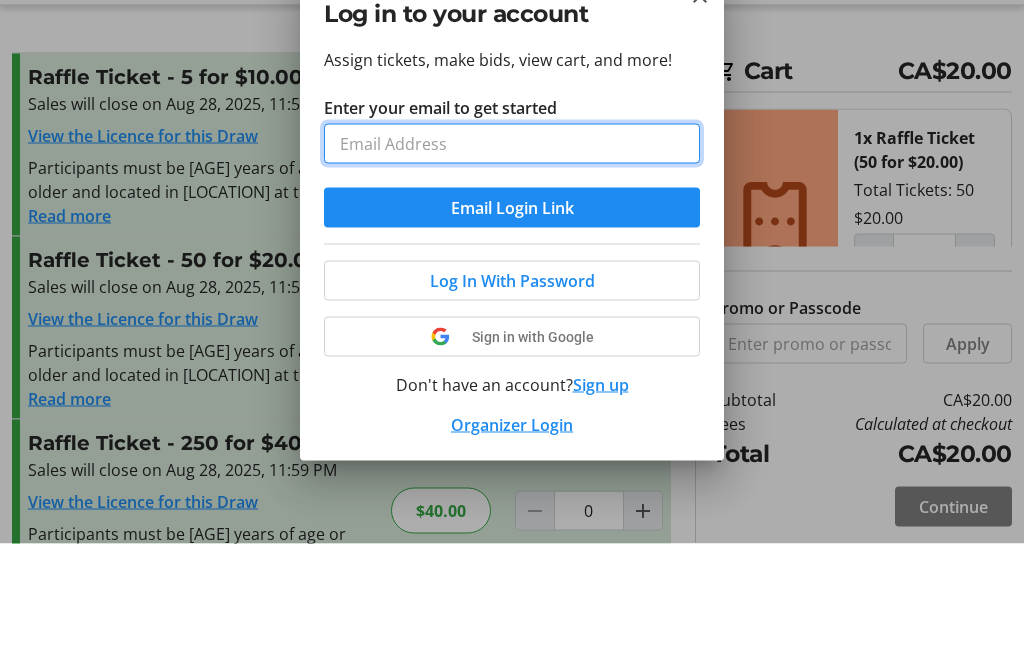 type on "[EMAIL]" 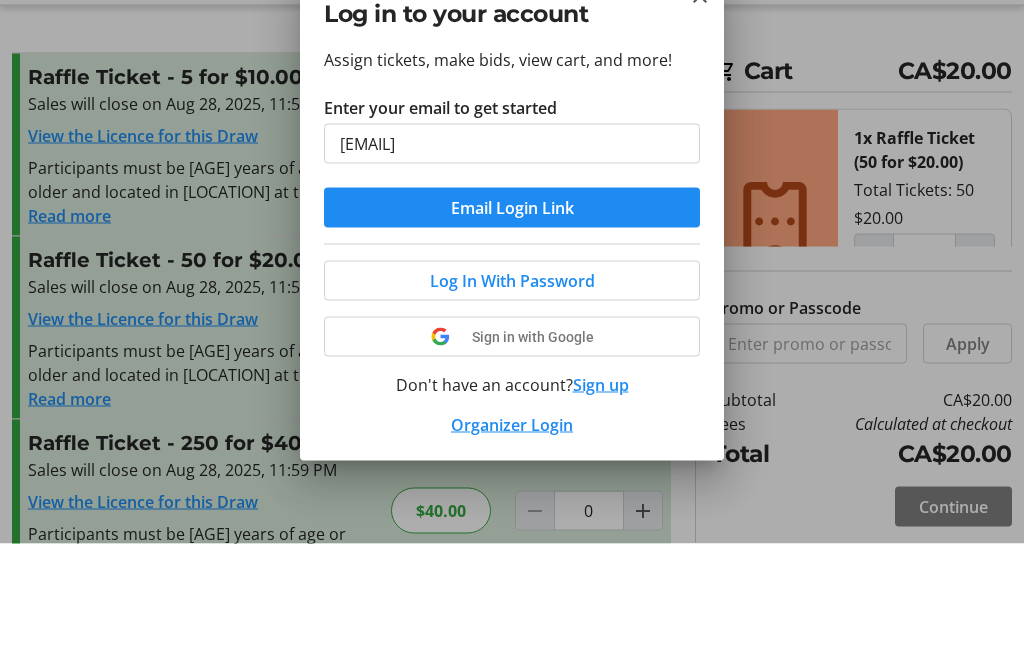 click on "Email Login Link" at bounding box center (512, 319) 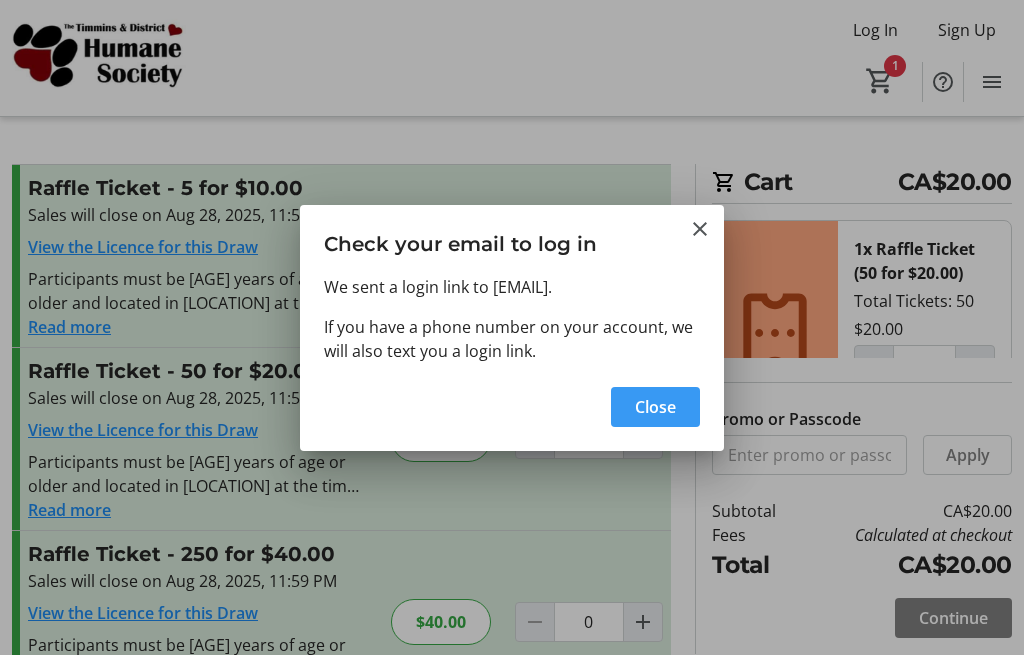 click on "Close" at bounding box center (655, 407) 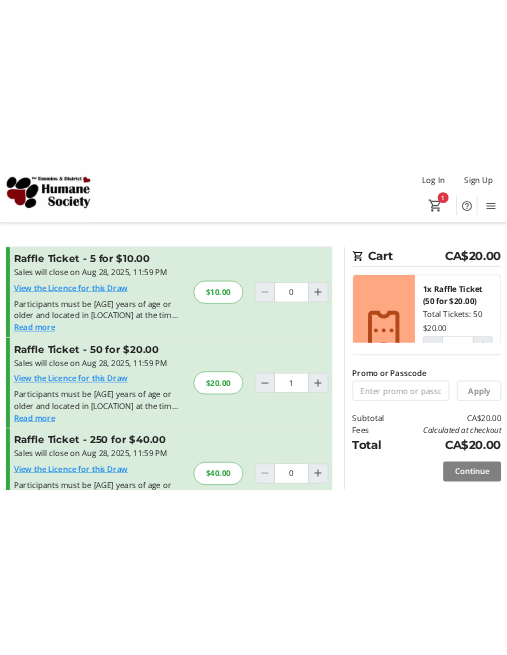 scroll, scrollTop: 0, scrollLeft: 0, axis: both 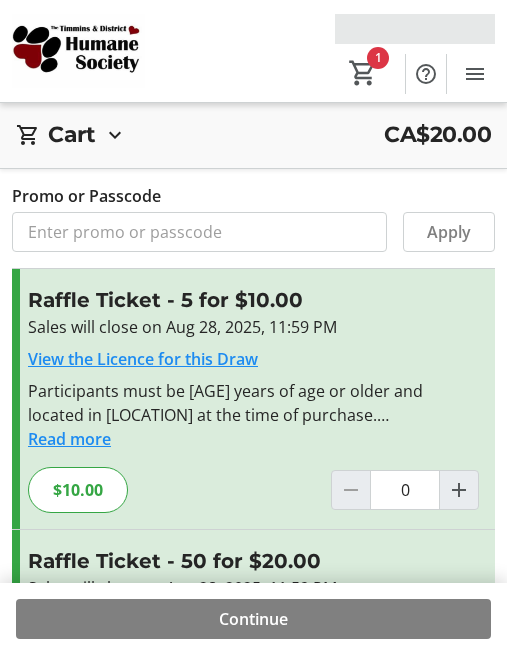 type on "0" 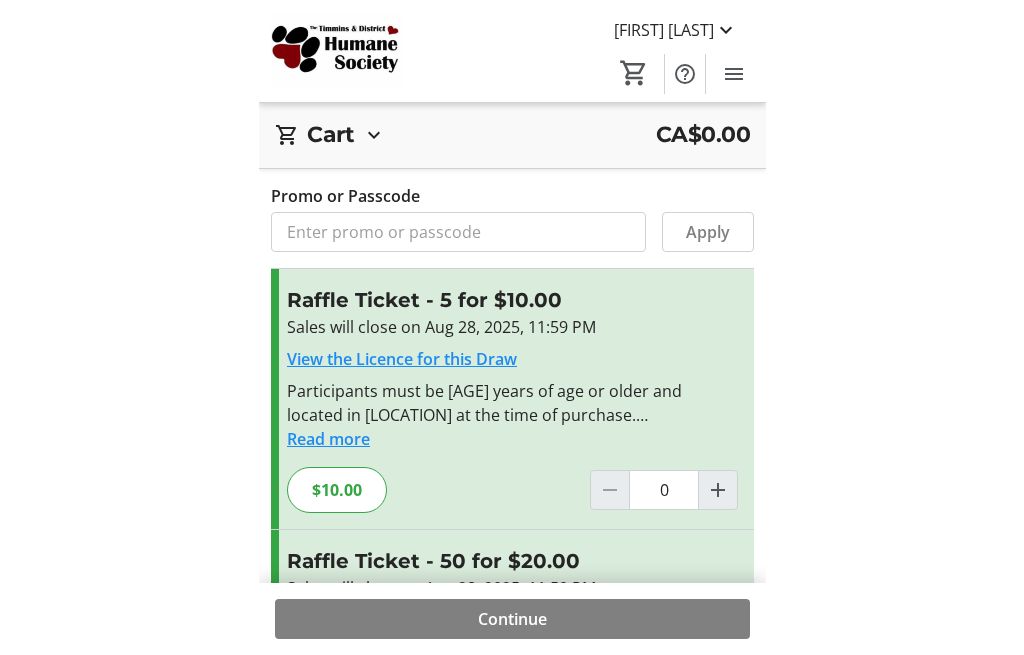 scroll, scrollTop: 1, scrollLeft: 0, axis: vertical 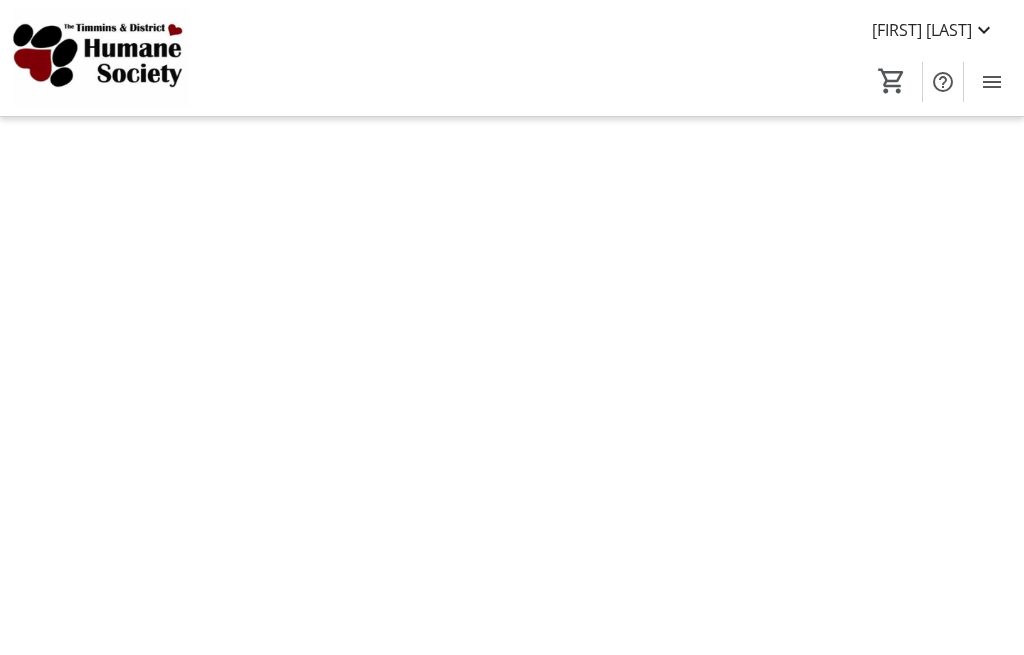 type on "1" 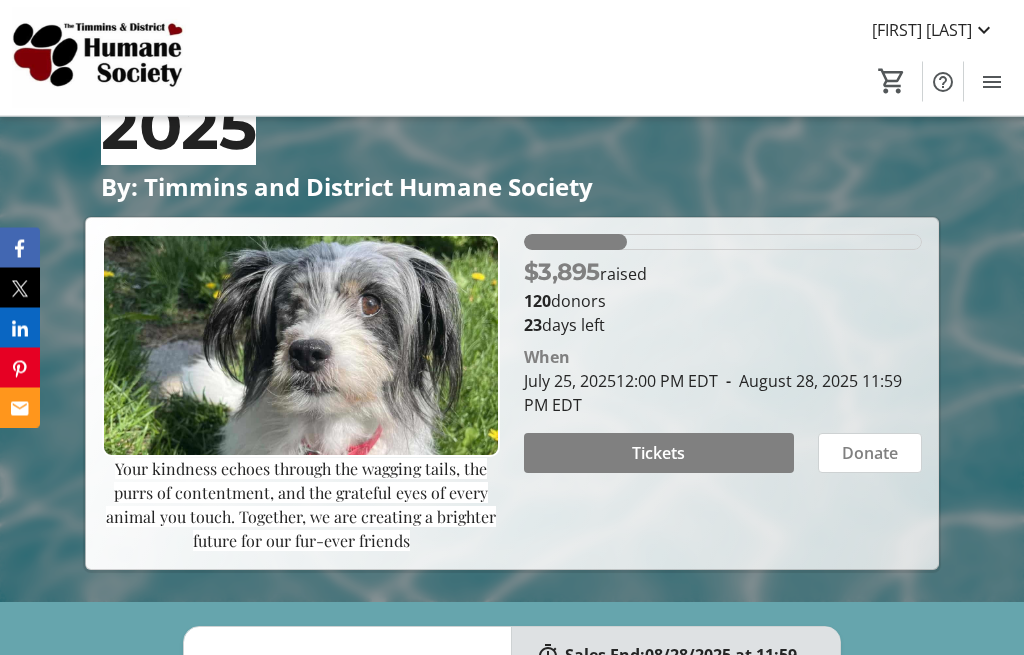 scroll, scrollTop: 237, scrollLeft: 0, axis: vertical 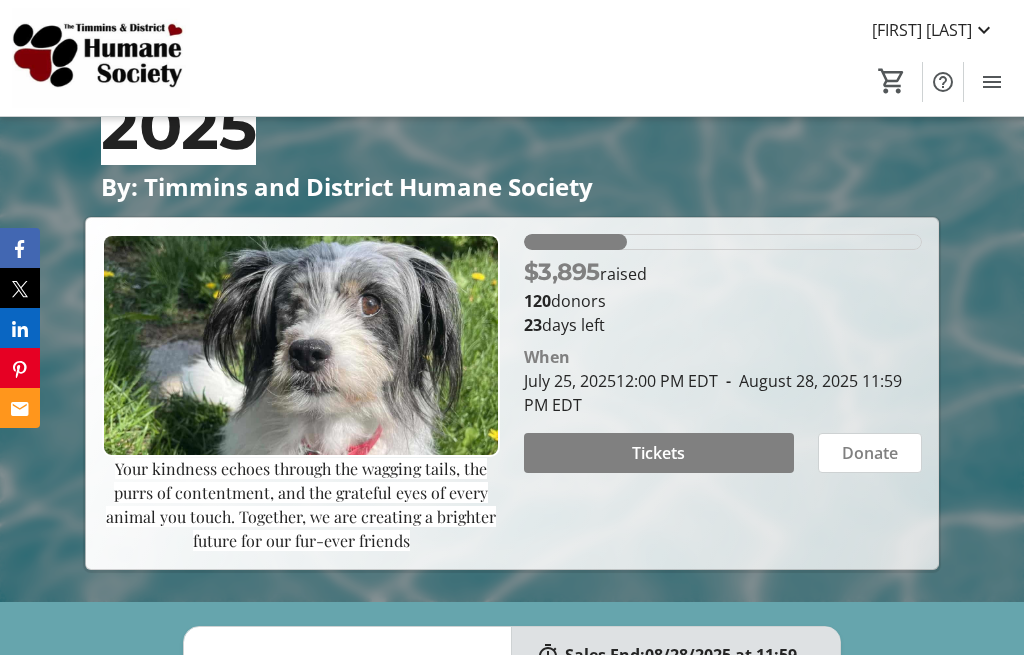 click at bounding box center (659, 453) 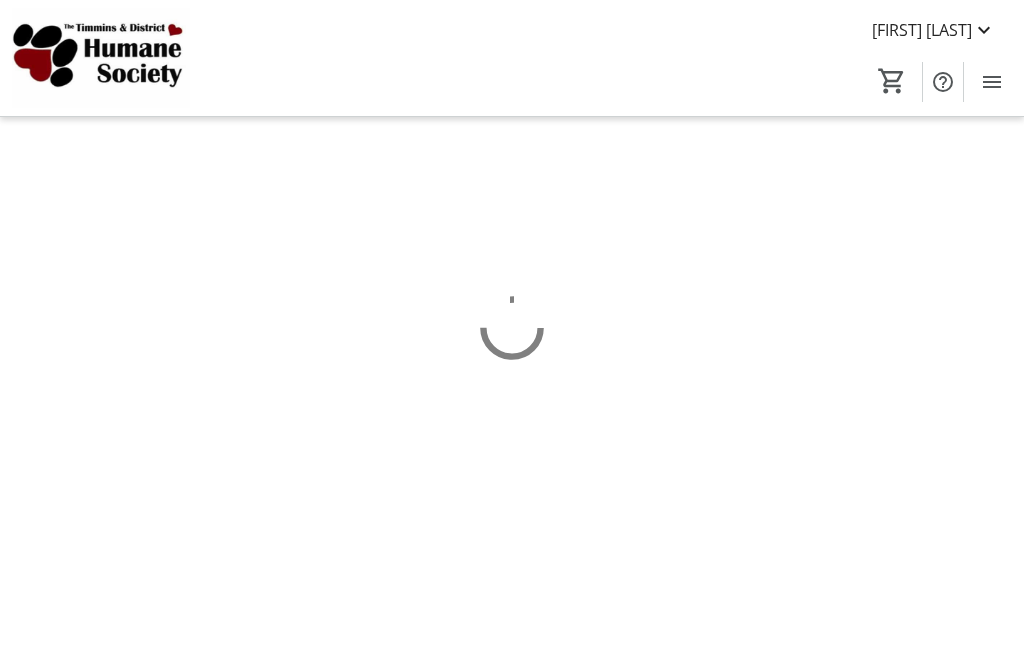 scroll, scrollTop: 0, scrollLeft: 0, axis: both 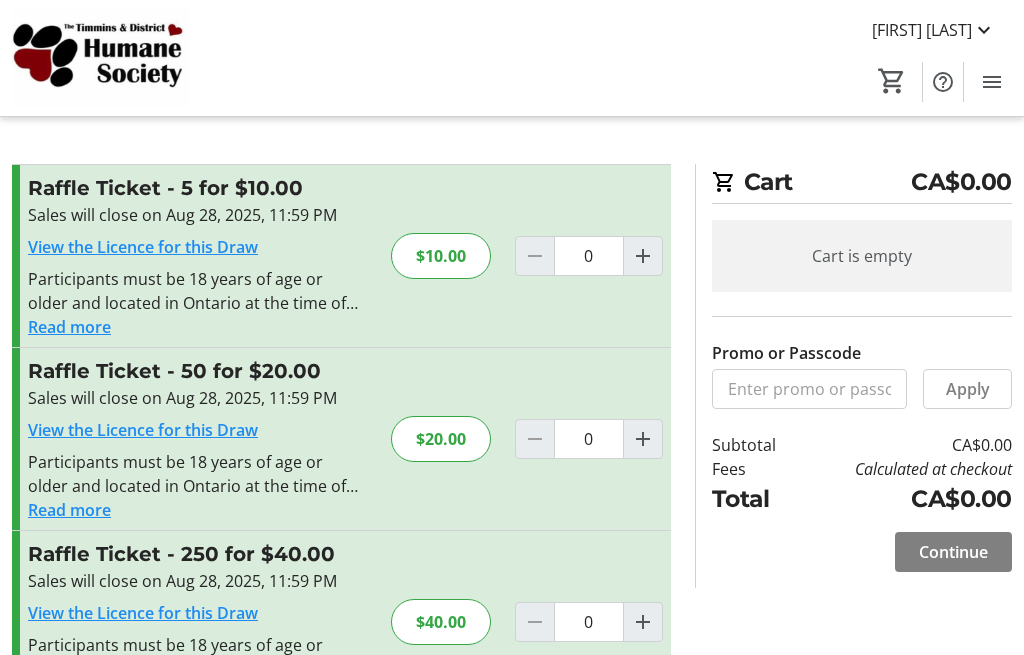 click 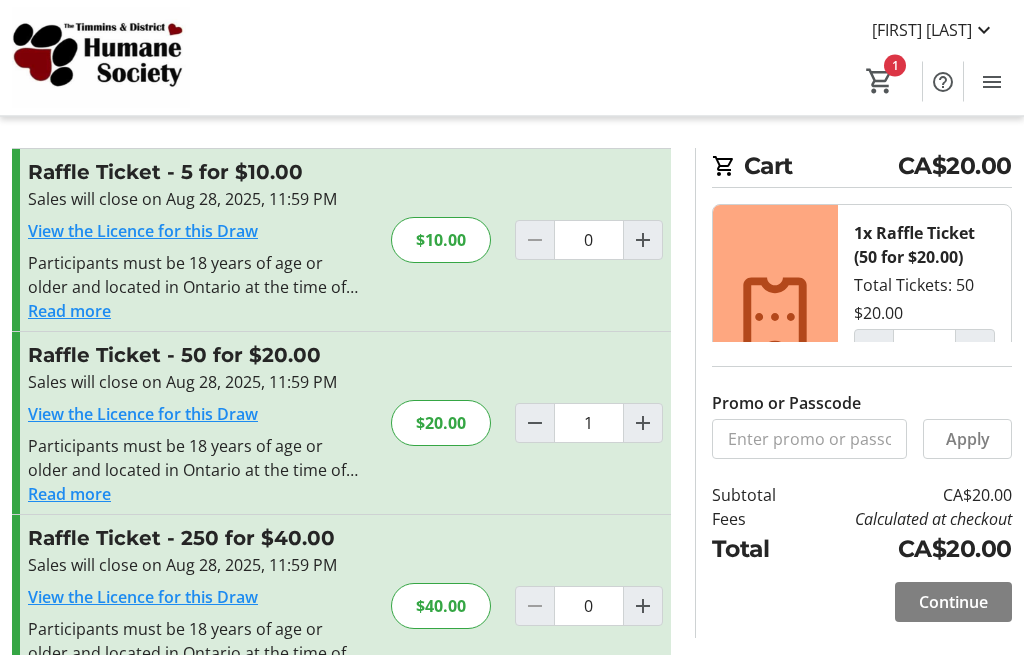 scroll, scrollTop: 16, scrollLeft: 0, axis: vertical 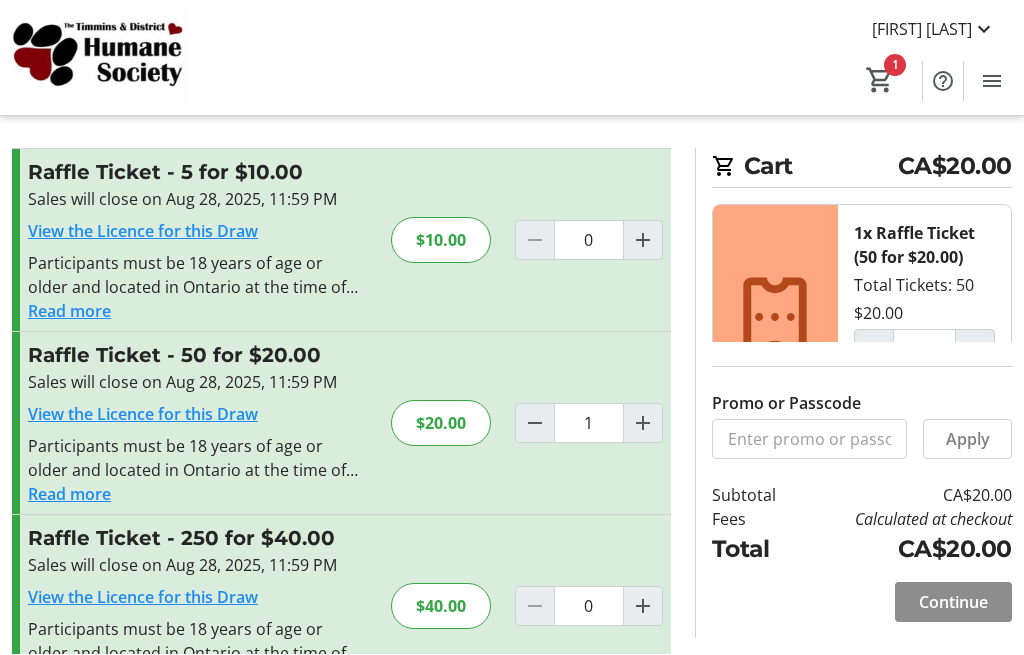 click on "Continue" 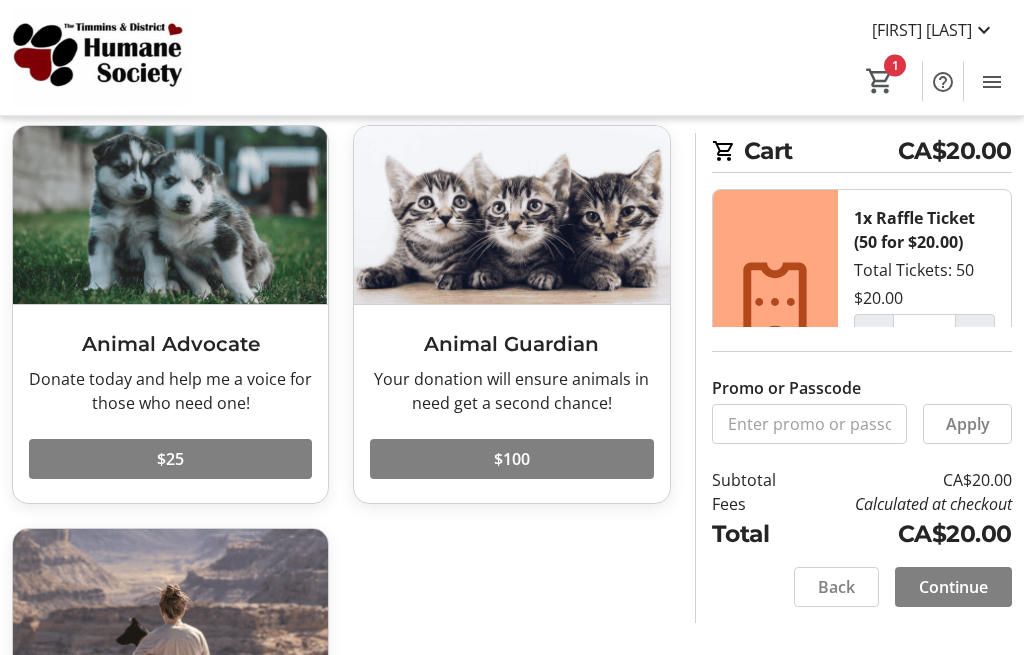scroll, scrollTop: 99, scrollLeft: 0, axis: vertical 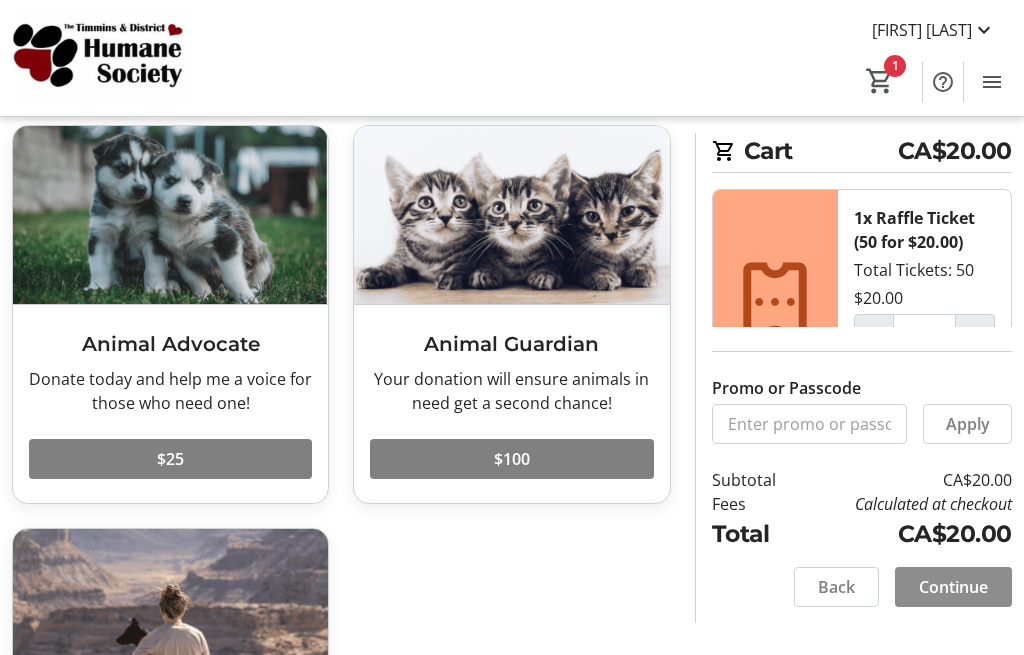 click on "Continue" 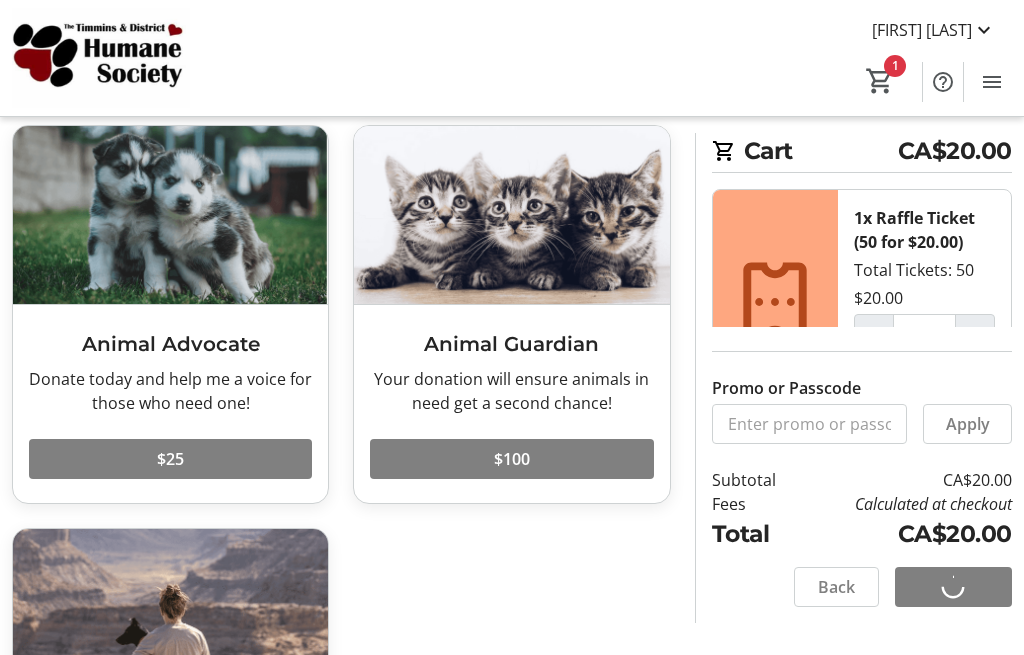 scroll, scrollTop: 0, scrollLeft: 0, axis: both 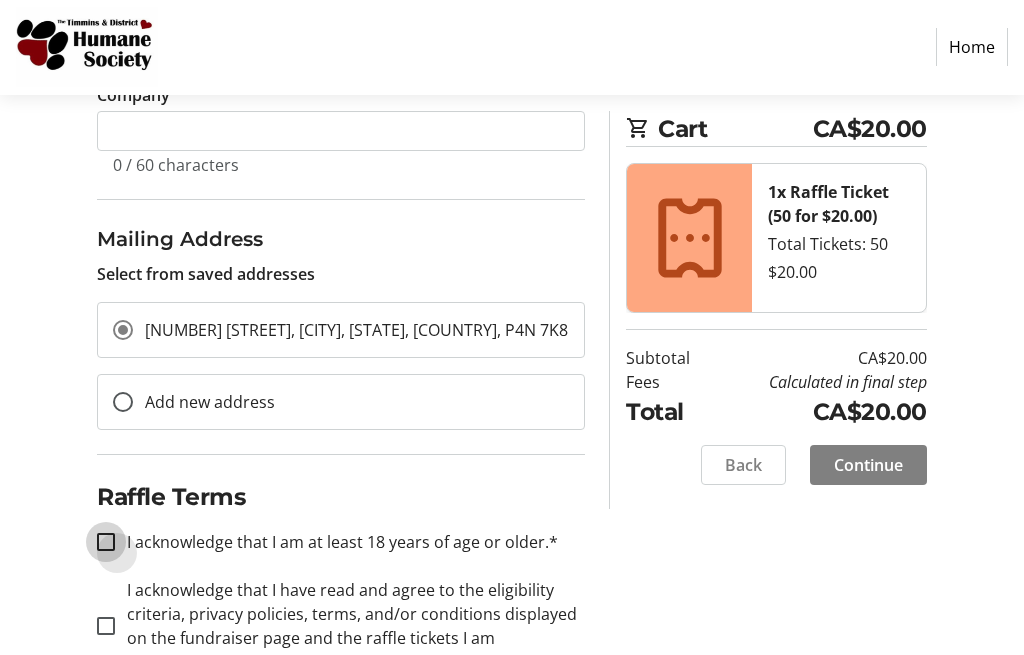 click on "I acknowledge that I am at least 18 years of age or older.*" at bounding box center (106, 543) 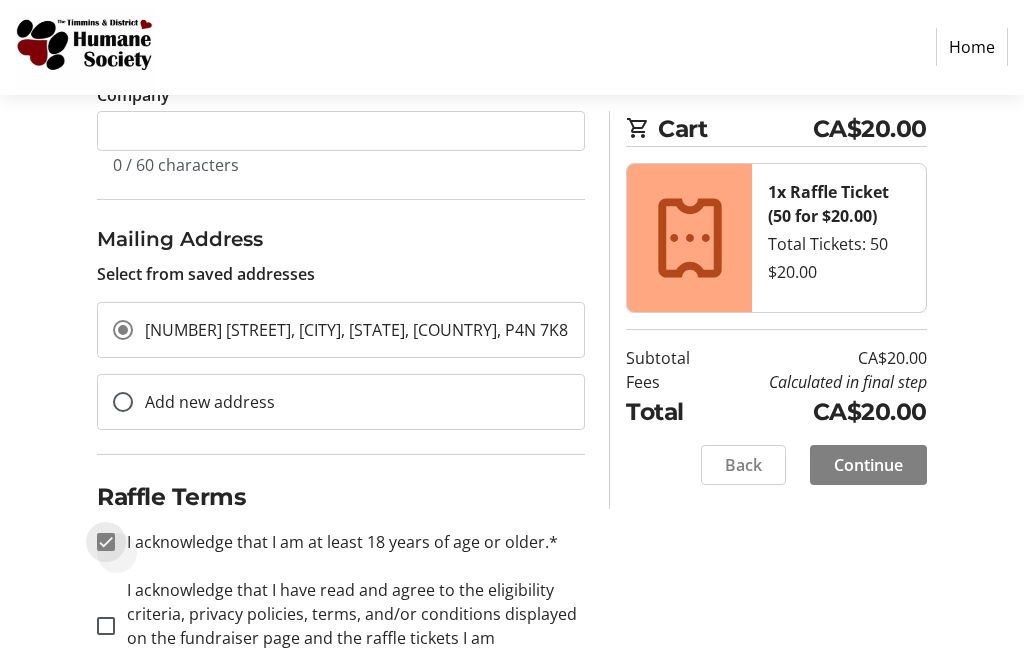 checkbox on "true" 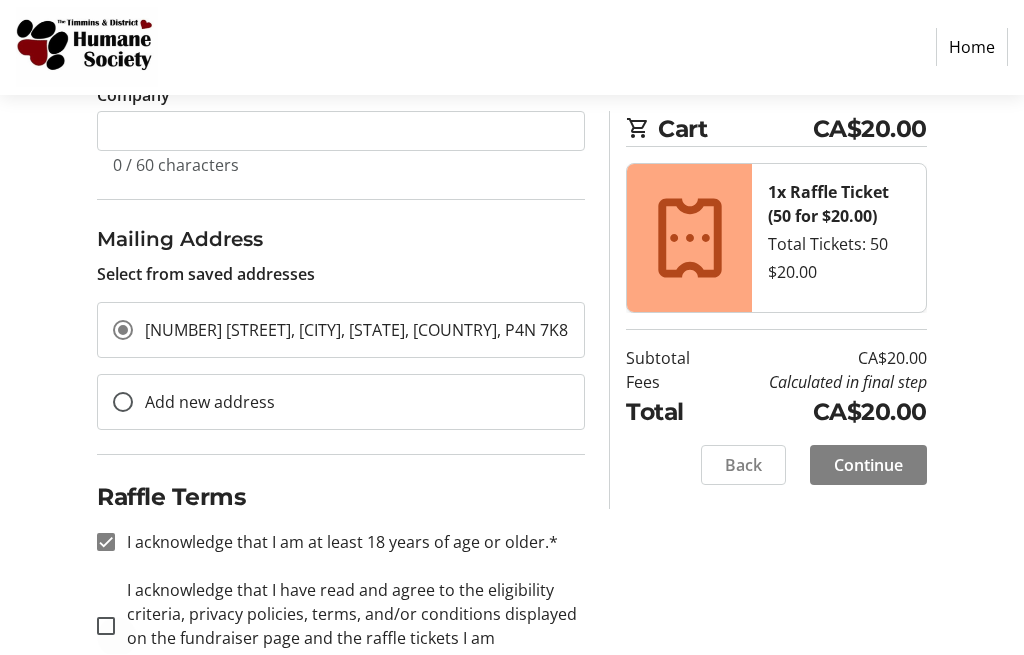 click at bounding box center [106, 627] 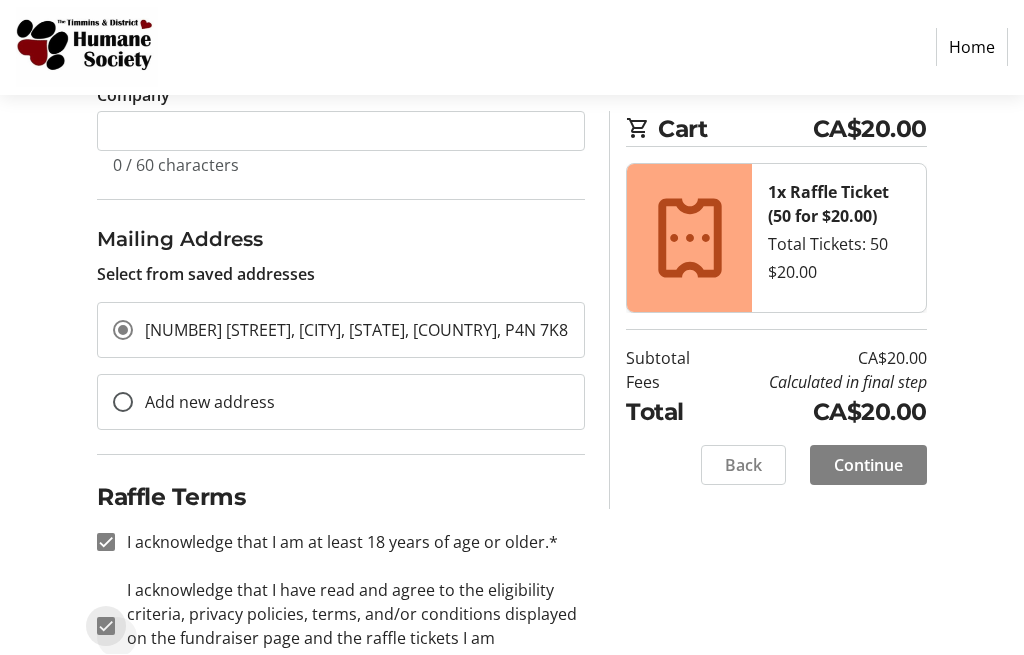 checkbox on "true" 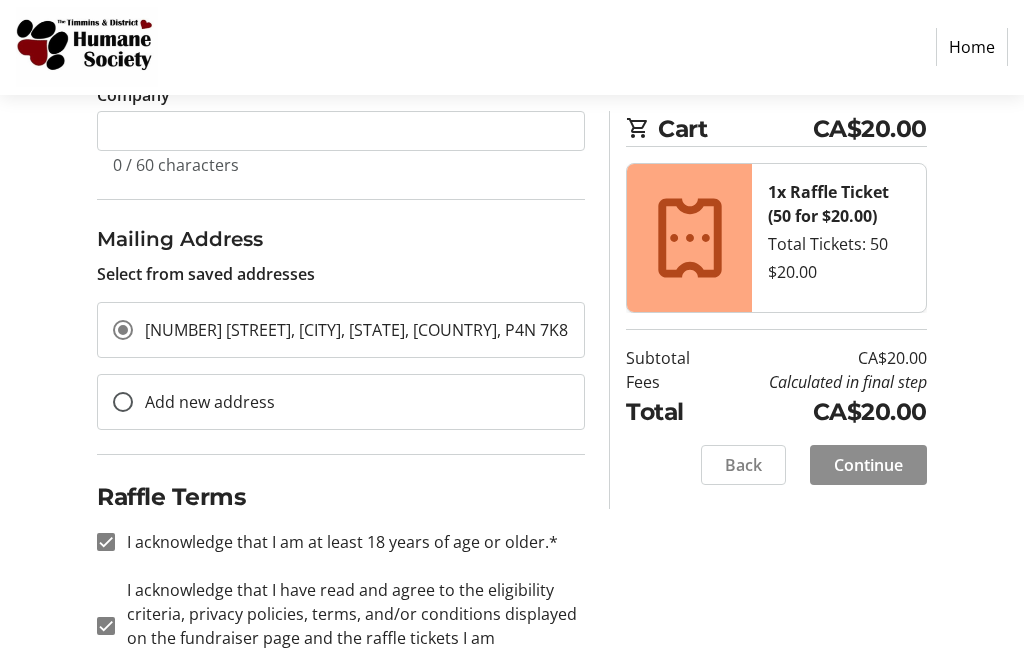 click 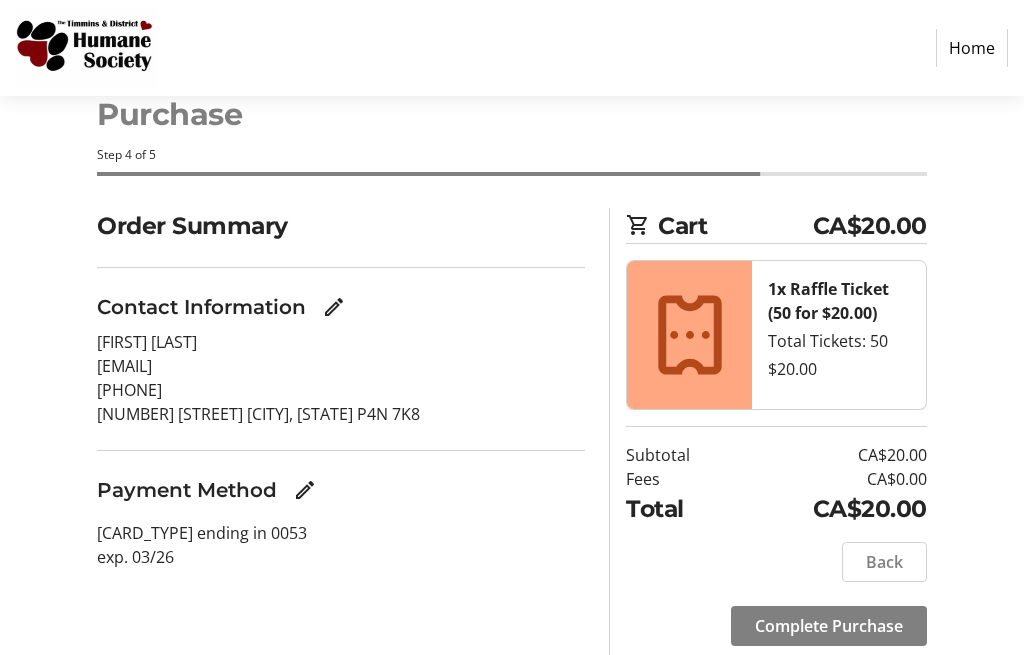 scroll, scrollTop: 51, scrollLeft: 0, axis: vertical 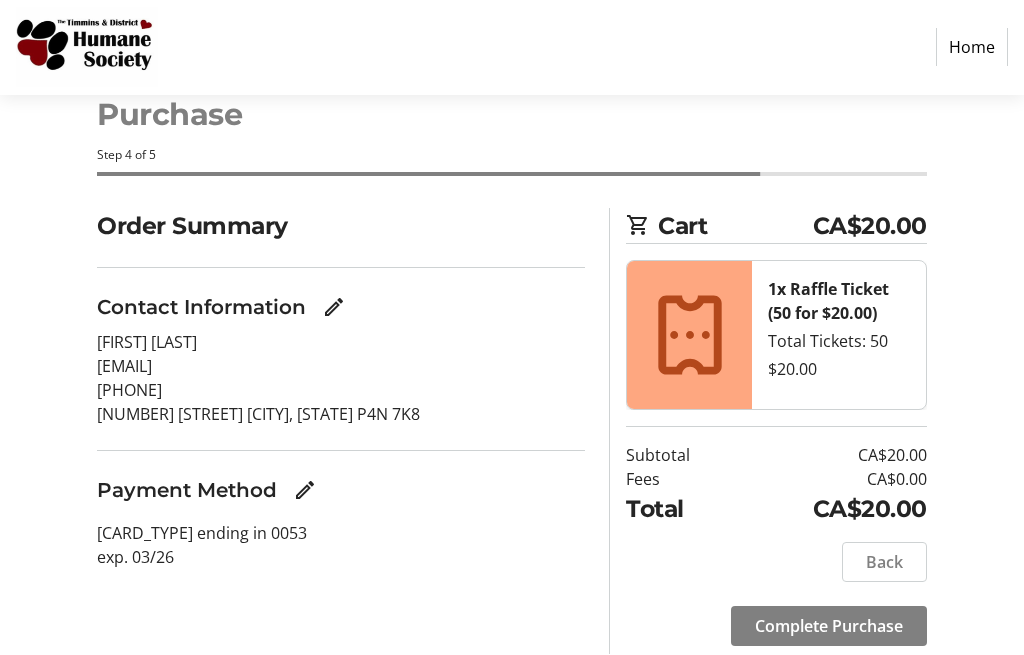 click on "Complete Purchase" 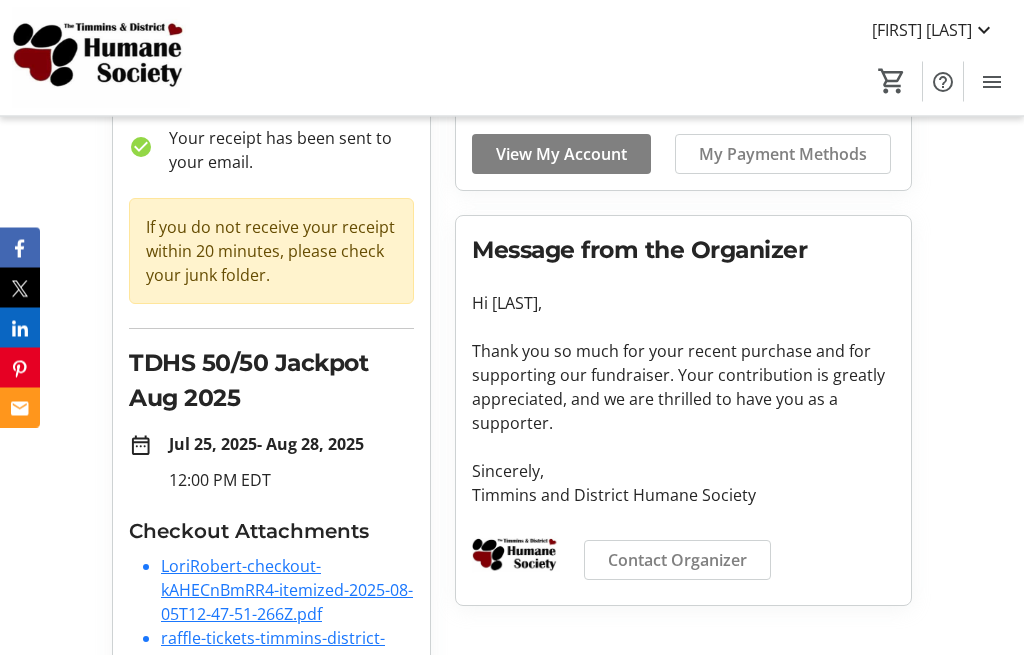 scroll, scrollTop: 172, scrollLeft: 0, axis: vertical 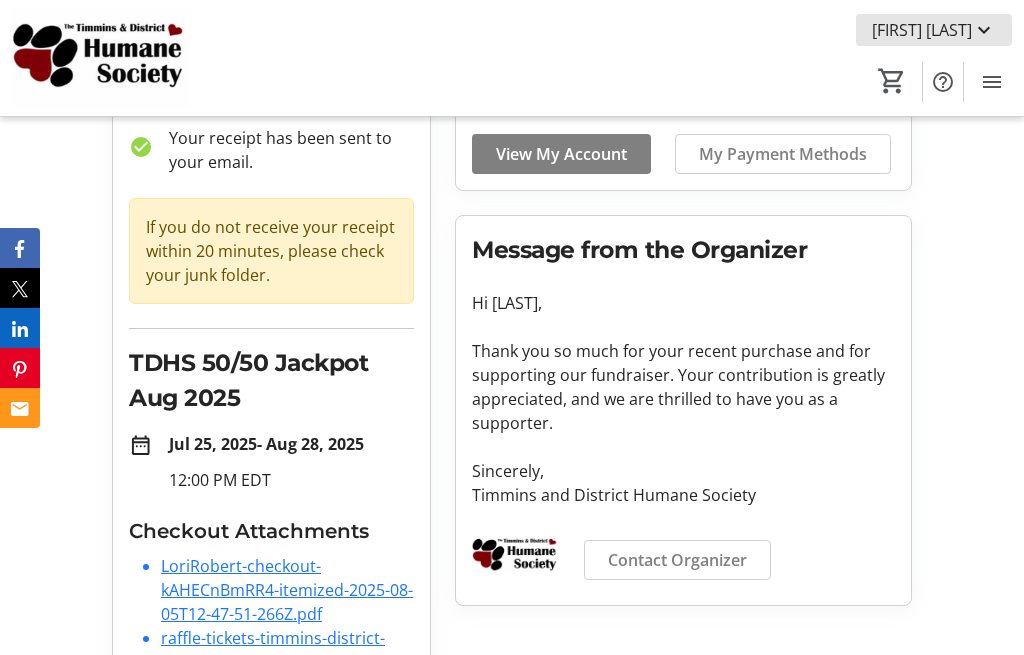click on "[FIRST] [LAST]" 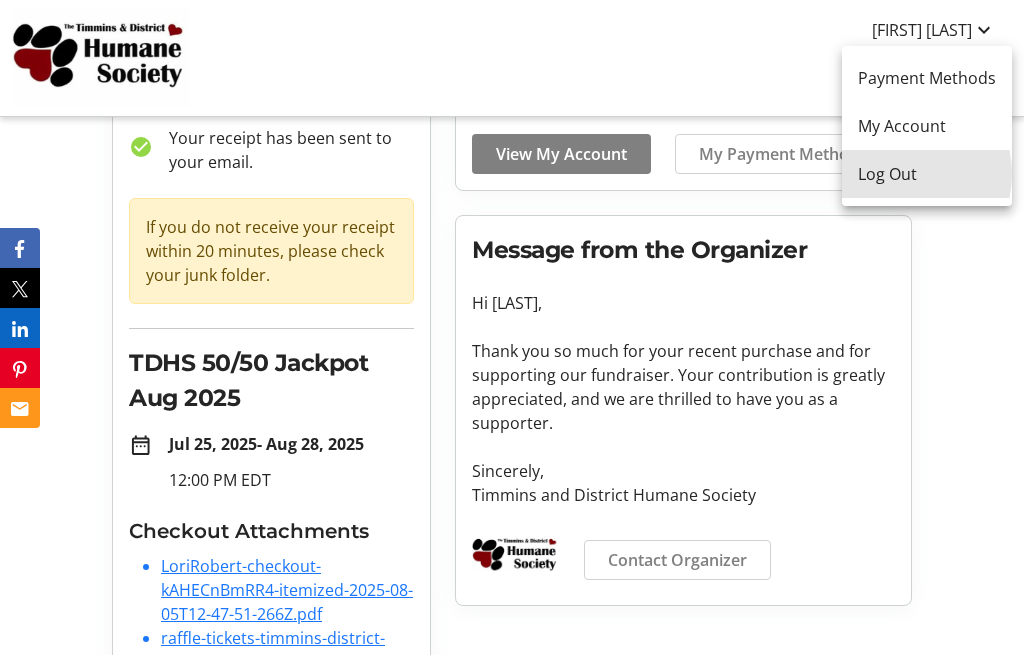 click on "Log Out" at bounding box center (927, 174) 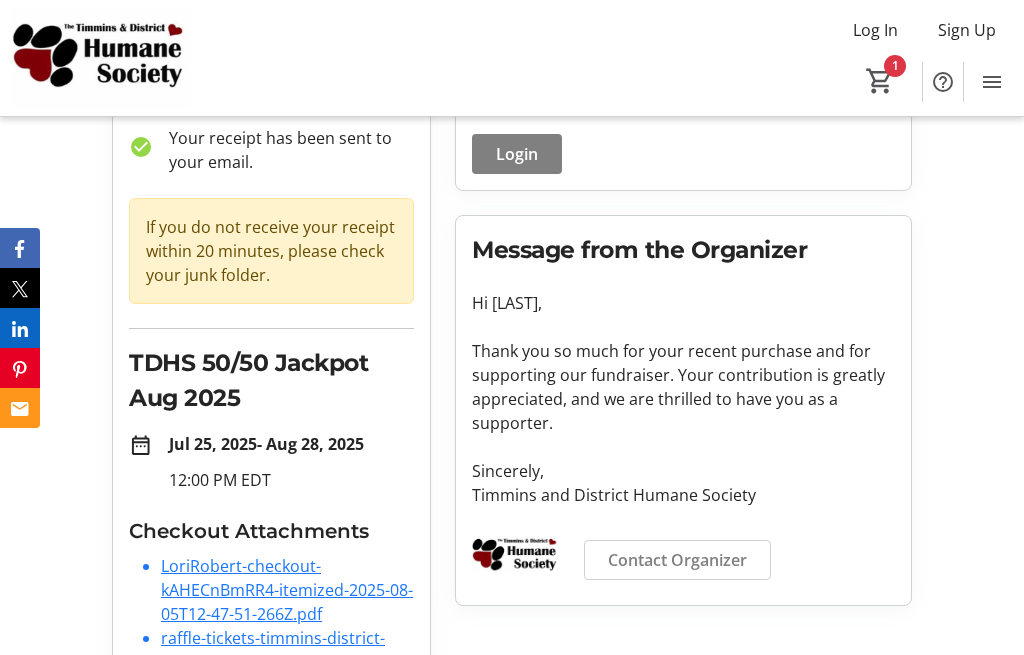 click on "1" 